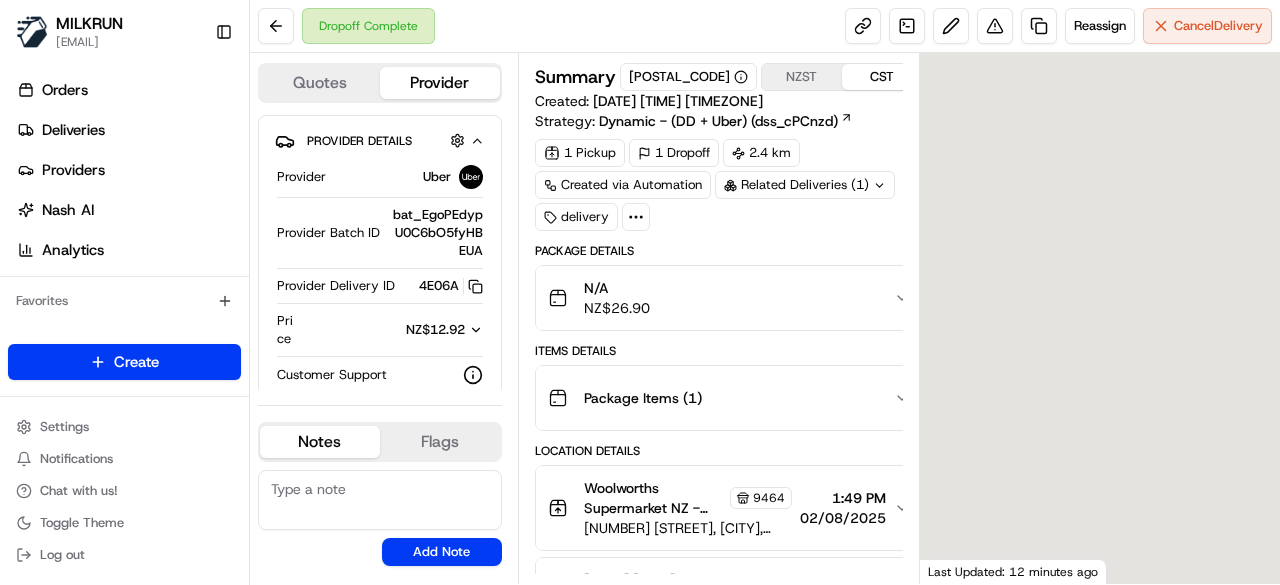 scroll, scrollTop: 0, scrollLeft: 0, axis: both 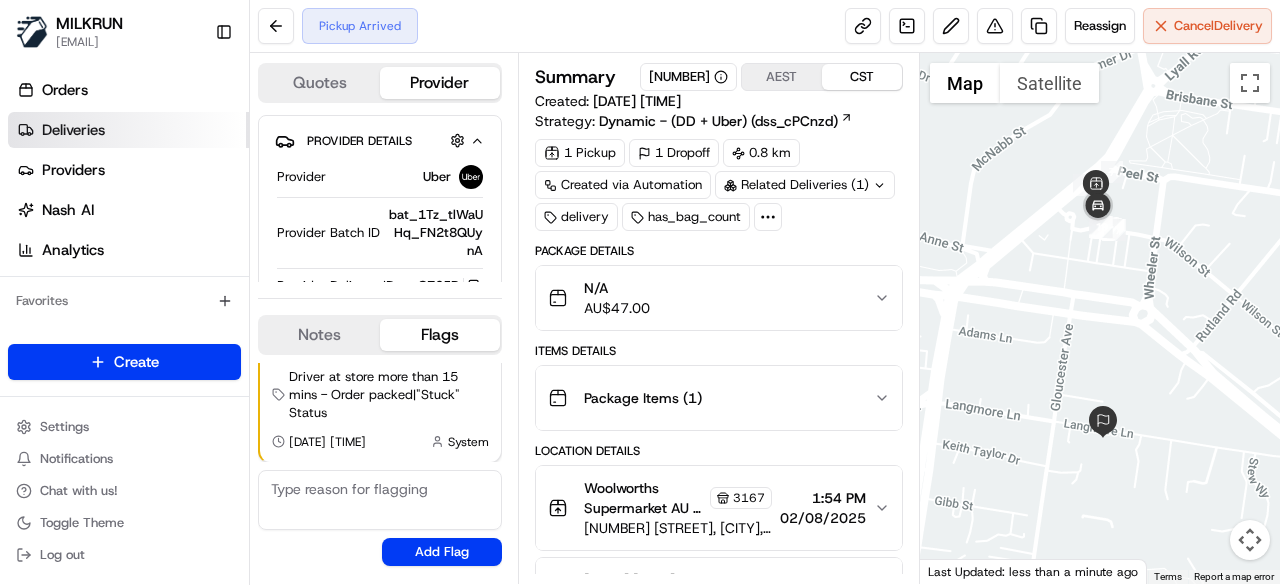 drag, startPoint x: 142, startPoint y: 125, endPoint x: 218, endPoint y: 133, distance: 76.41989 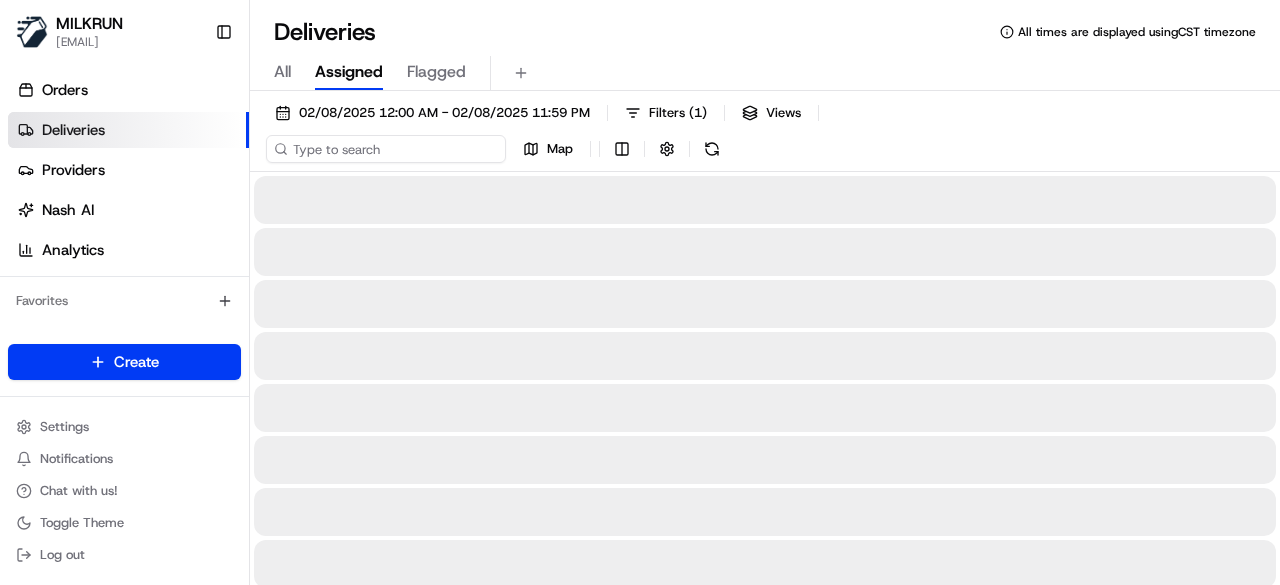click on "02/08/2025 12:00 AM - 02/08/2025 11:59 PM Filters ( 1 ) Views Map" at bounding box center [765, 135] 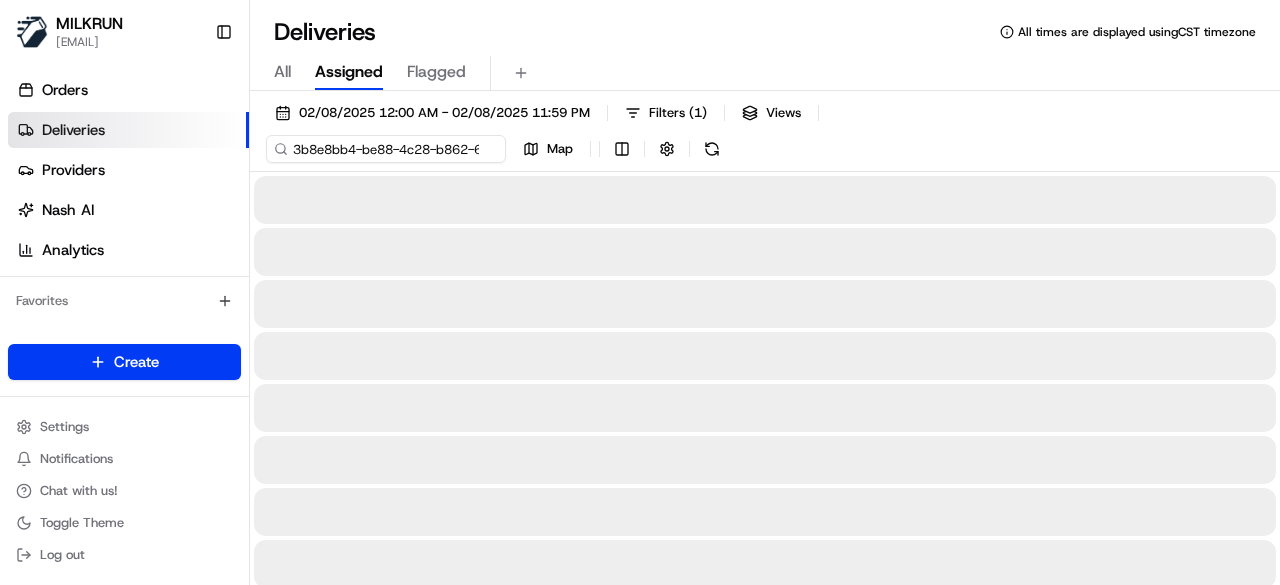 scroll, scrollTop: 0, scrollLeft: 92, axis: horizontal 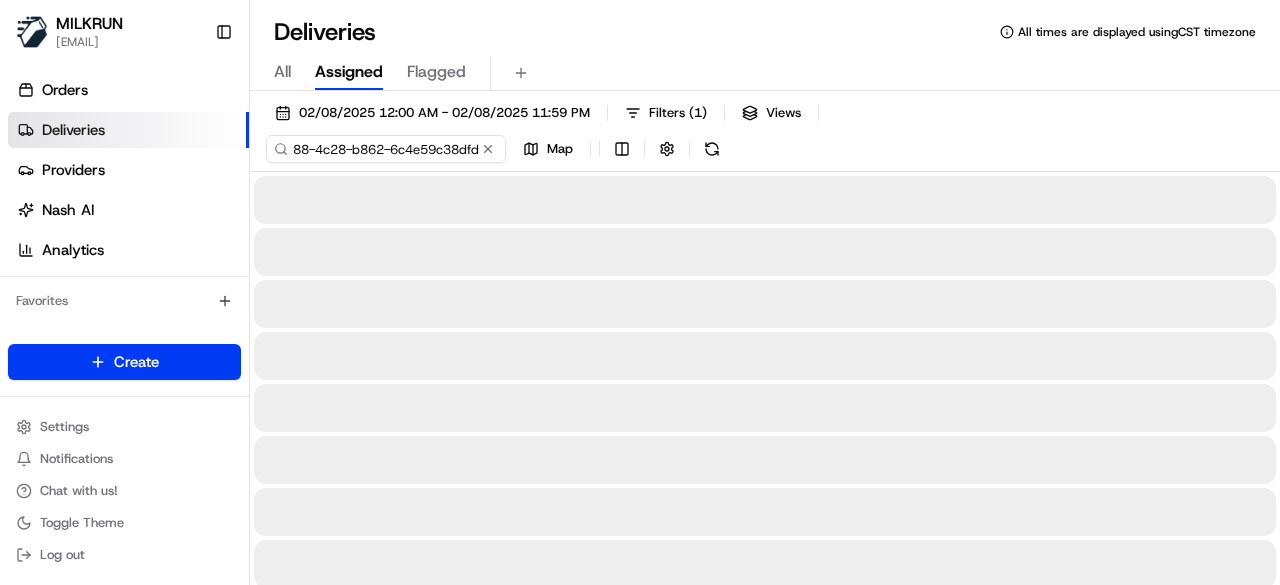type on "3b8e8bb4-be88-4c28-b862-6c4e59c38dfd" 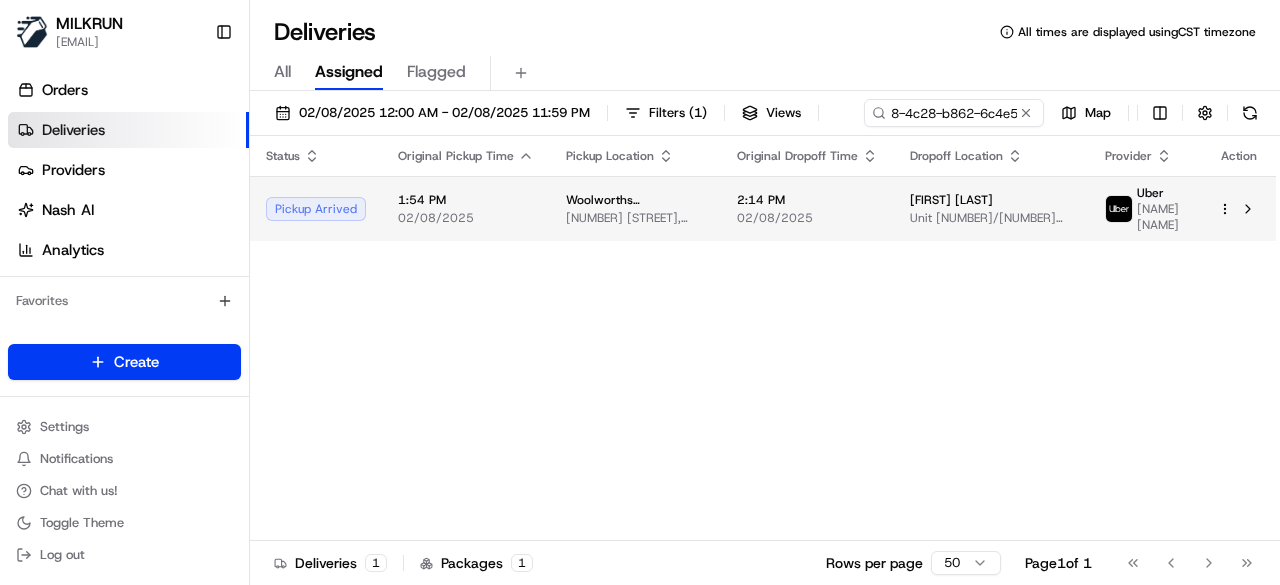 click on "Status Original Pickup Time Pickup Location Original Dropoff Time Dropoff Location Provider Action Pickup Arrived 1:54 PM 02/08/2025 Woolworths Supermarket AU - Berwick 1-9 Lyall Rd, Berwick, VIC 3806, AU 2:14 PM 02/08/2025 Jacob Cosentino Unit 201/26 Langmore Ln, Berwick, VIC 3806, AU Uber mohamed a S." at bounding box center (763, 338) 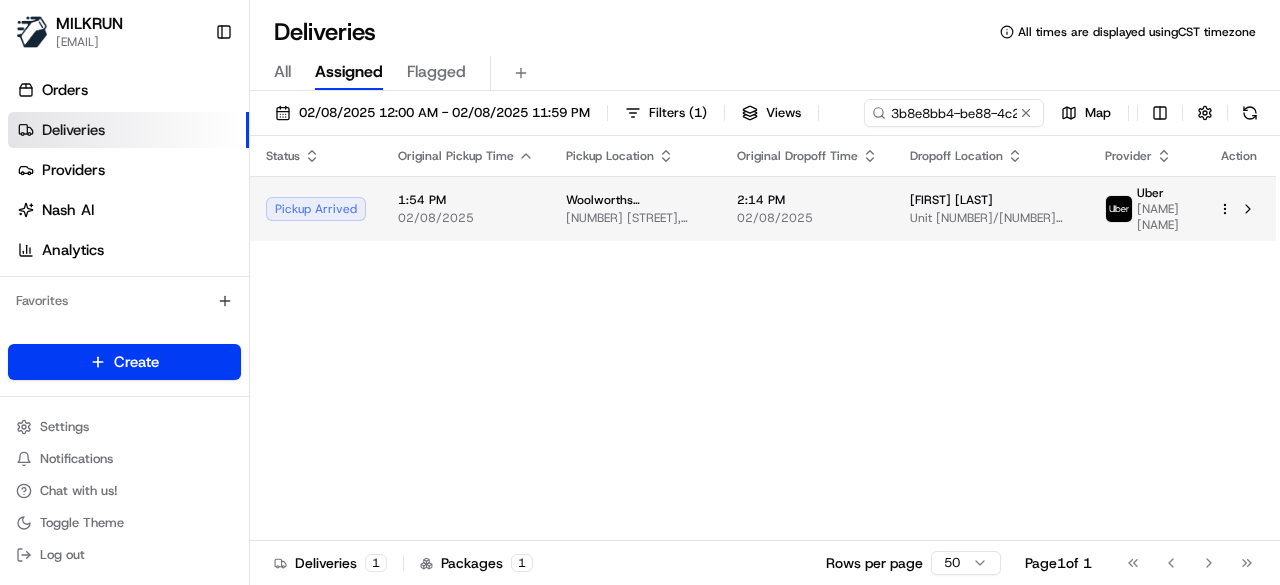 click on "2:14 PM 02/08/2025" at bounding box center [807, 208] 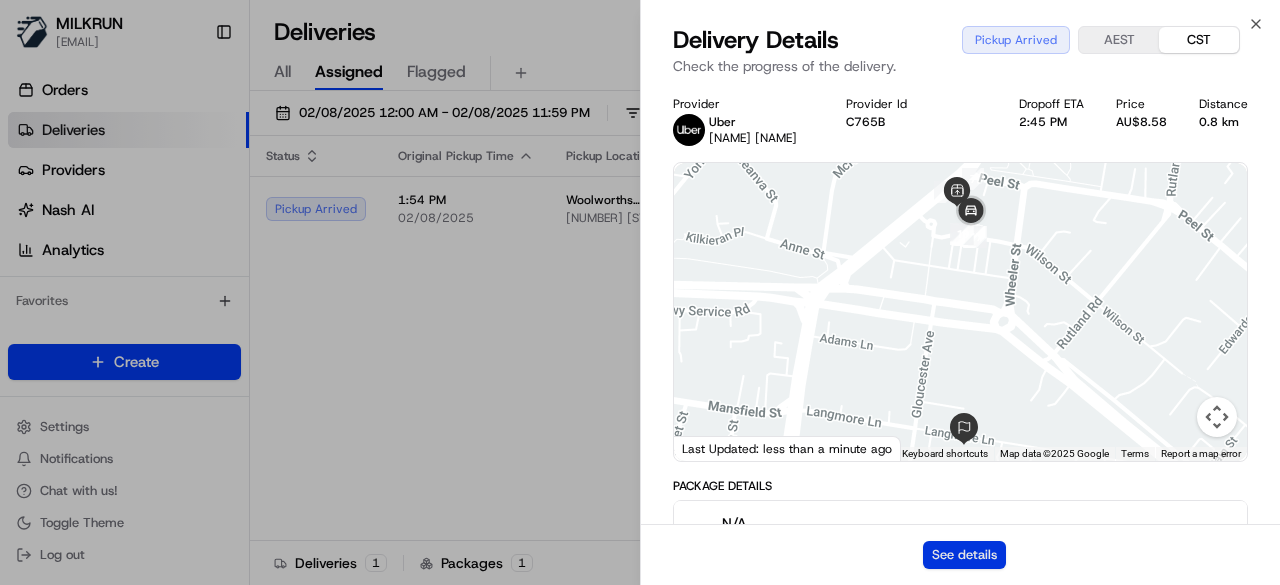 click on "See details" at bounding box center (964, 555) 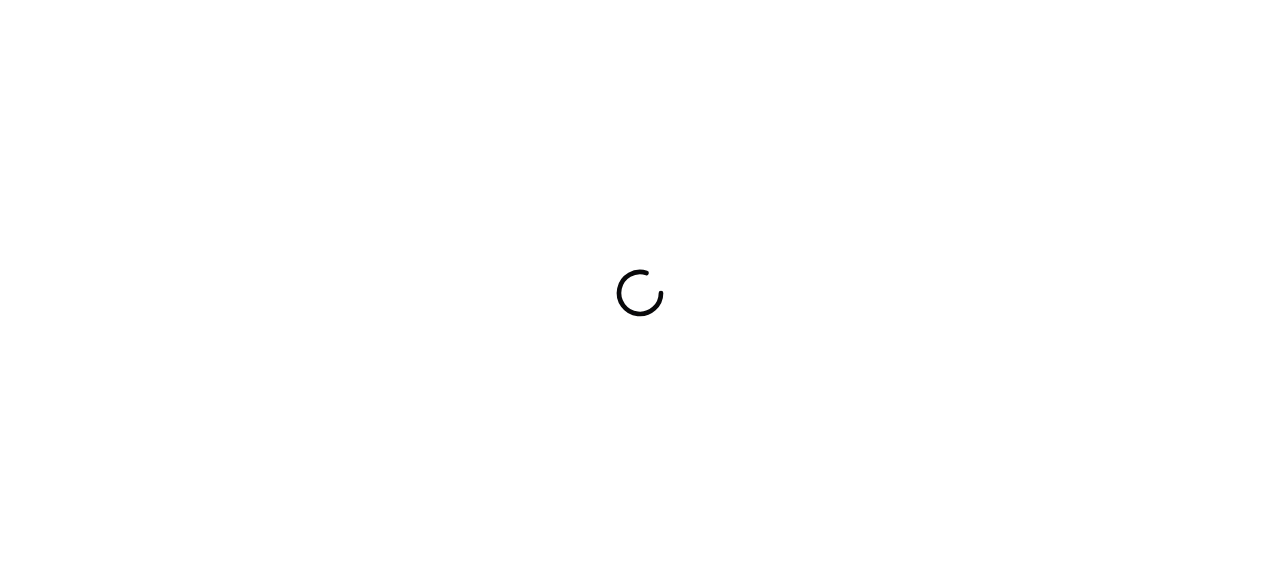 scroll, scrollTop: 0, scrollLeft: 0, axis: both 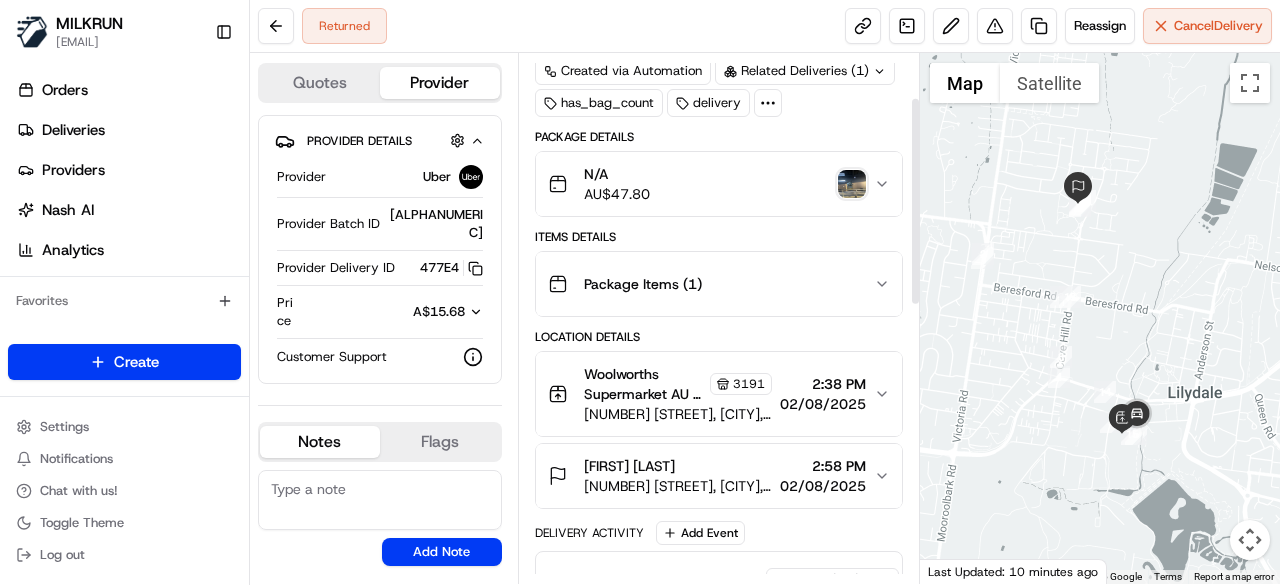 click at bounding box center (852, 184) 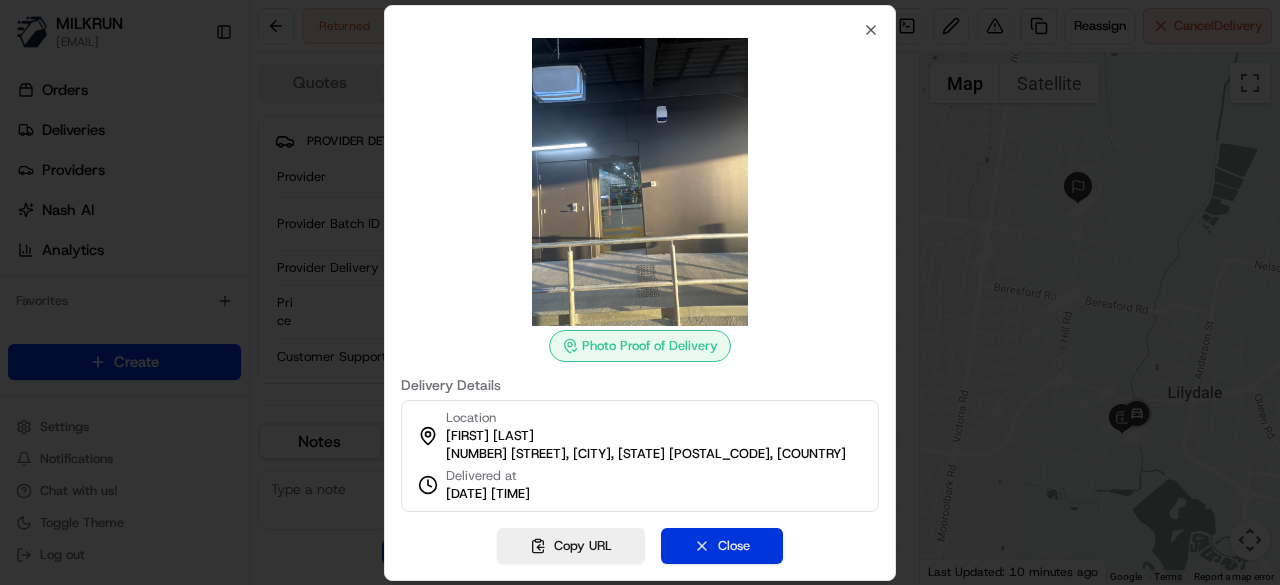 click on "Close" at bounding box center (722, 546) 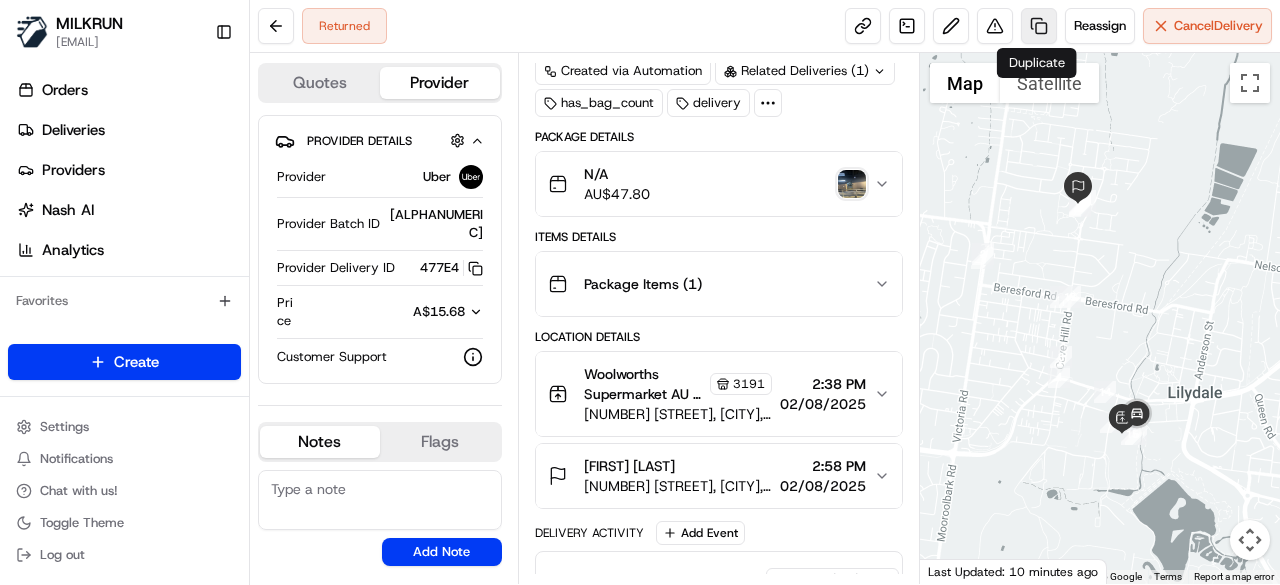 click at bounding box center [1039, 26] 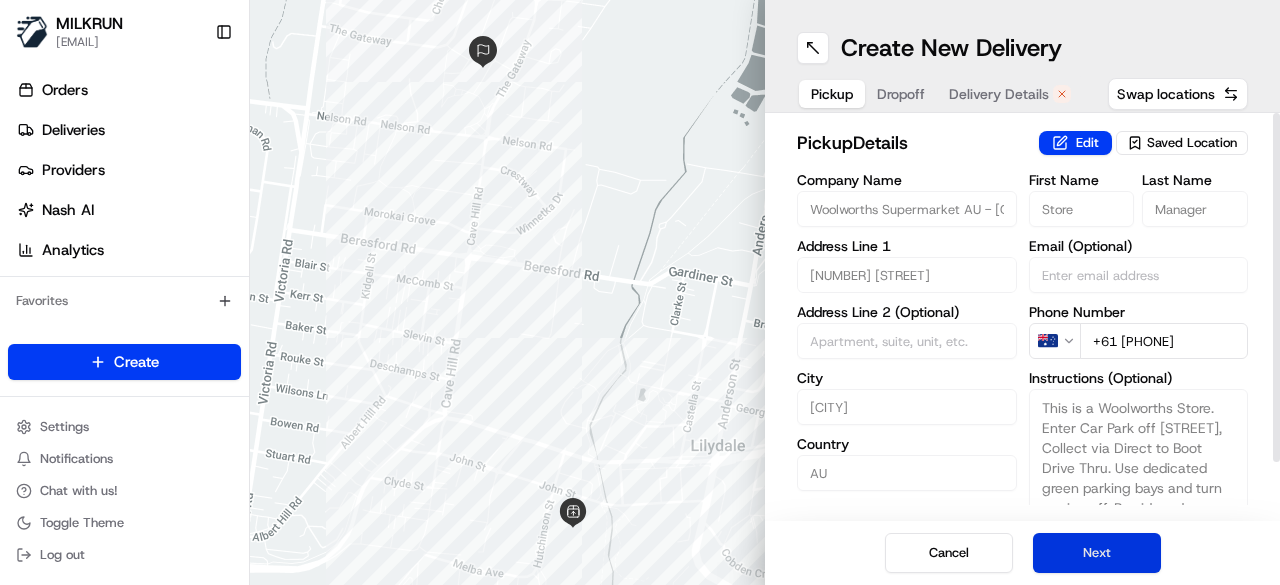 click on "Next" at bounding box center [1097, 553] 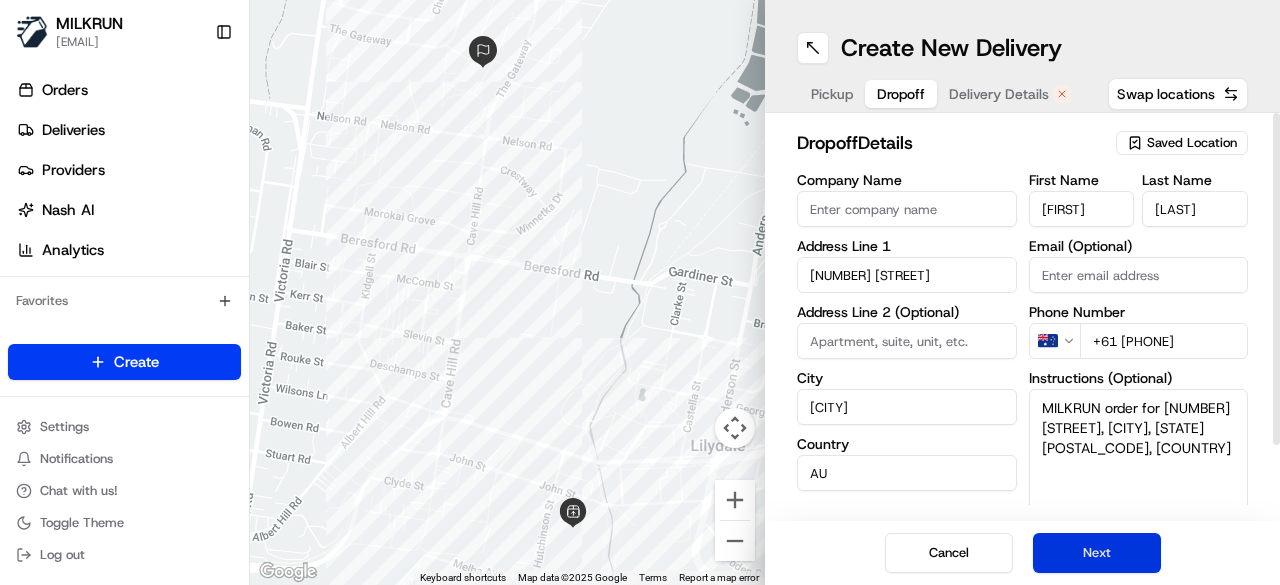click on "Next" at bounding box center (1097, 553) 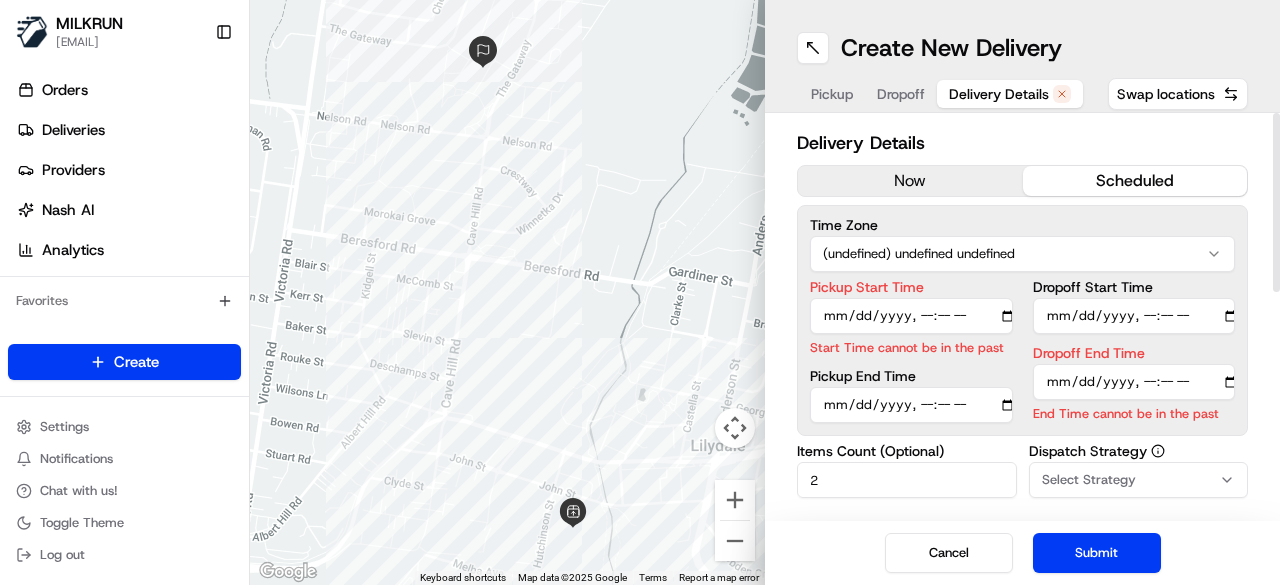 click on "now" at bounding box center [910, 181] 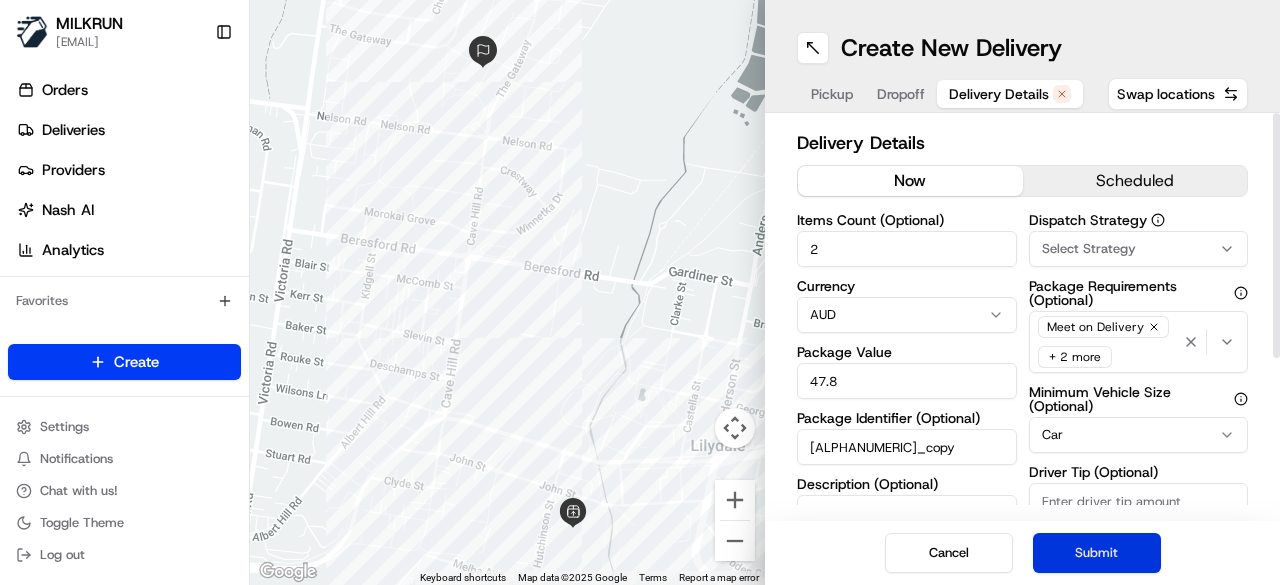 click on "Submit" at bounding box center [1097, 553] 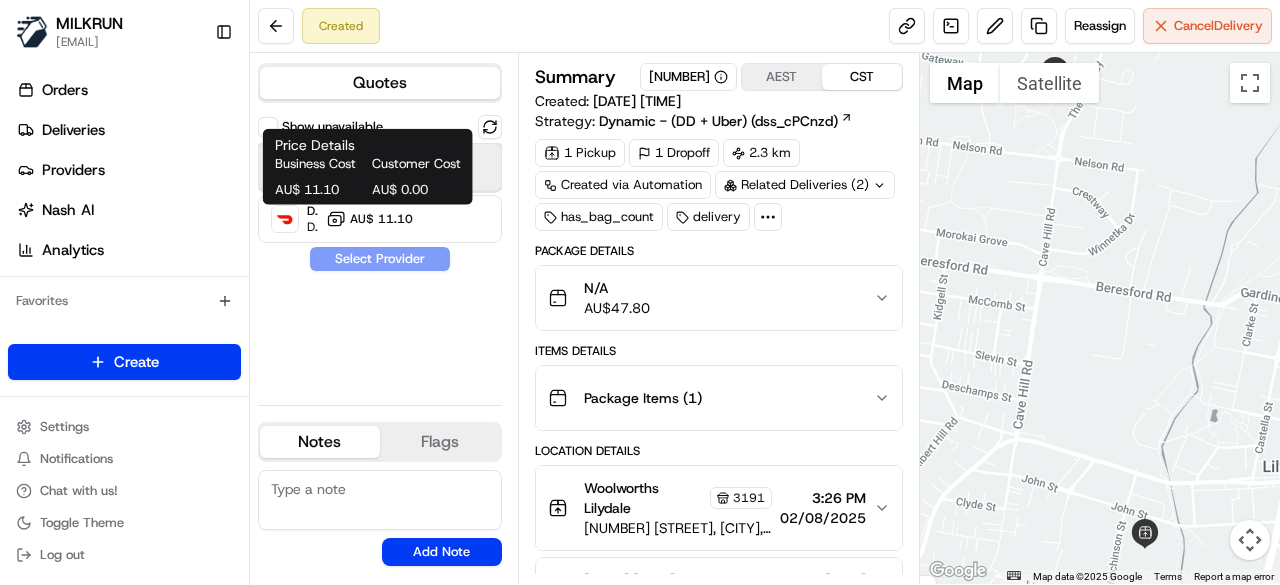 click at bounding box center (469, 167) 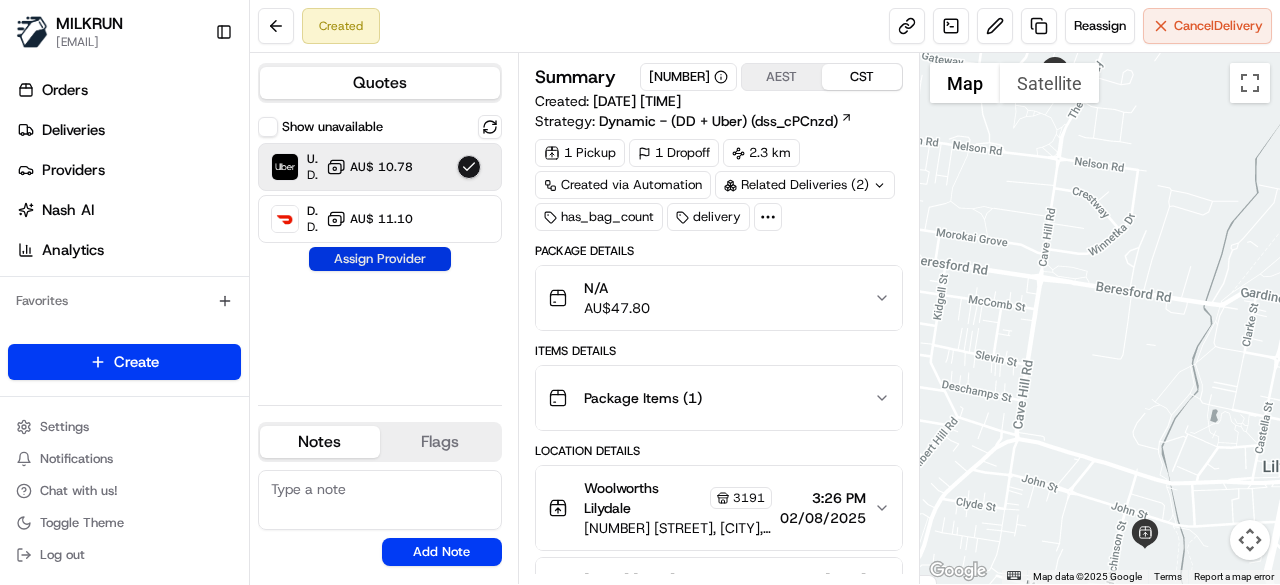 click on "Assign Provider" at bounding box center [380, 259] 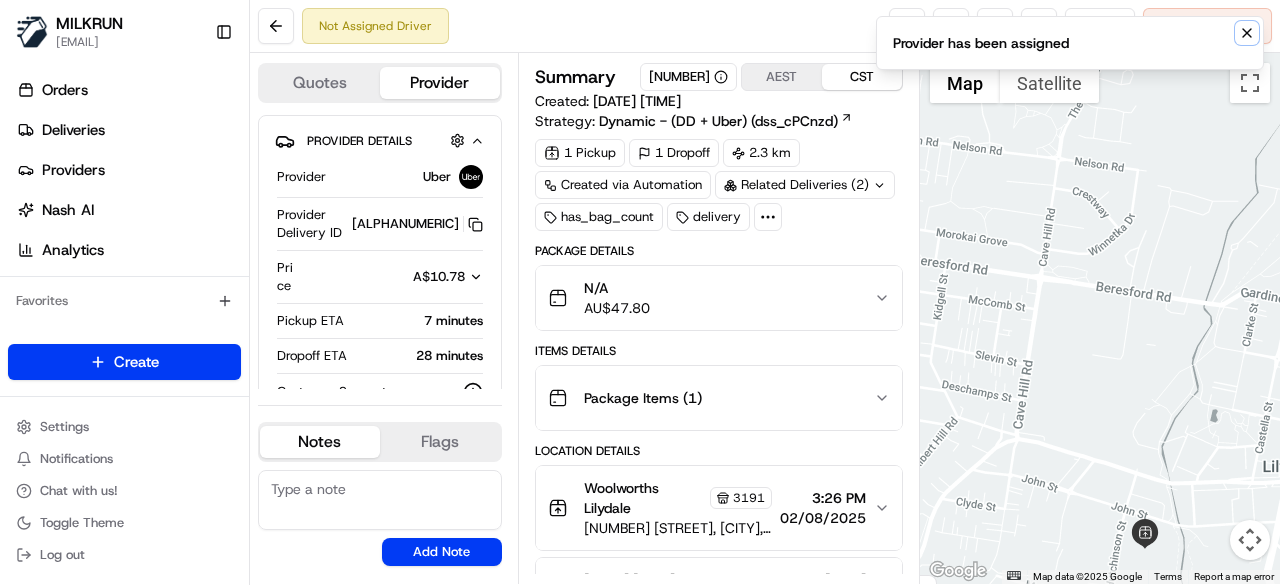 click 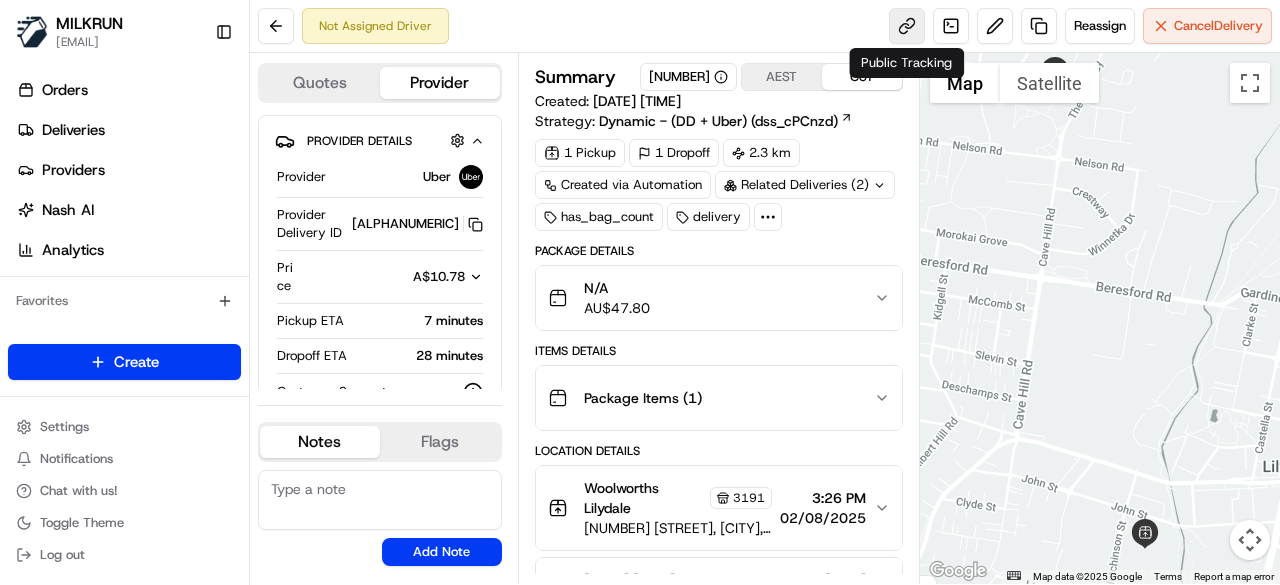 click at bounding box center (907, 26) 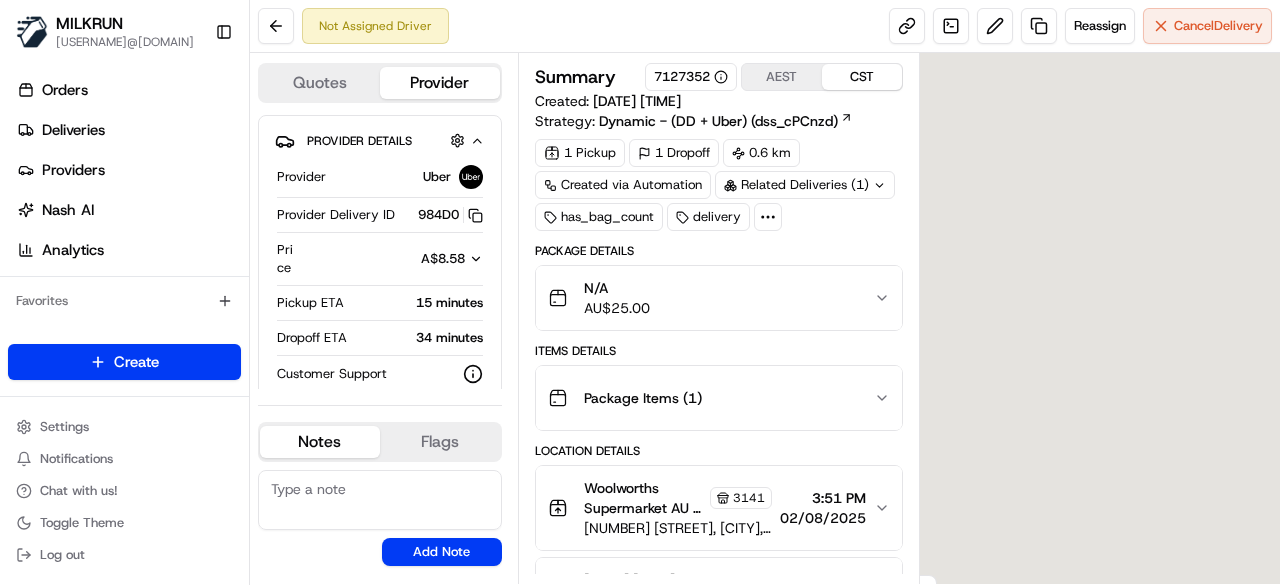 scroll, scrollTop: 0, scrollLeft: 0, axis: both 